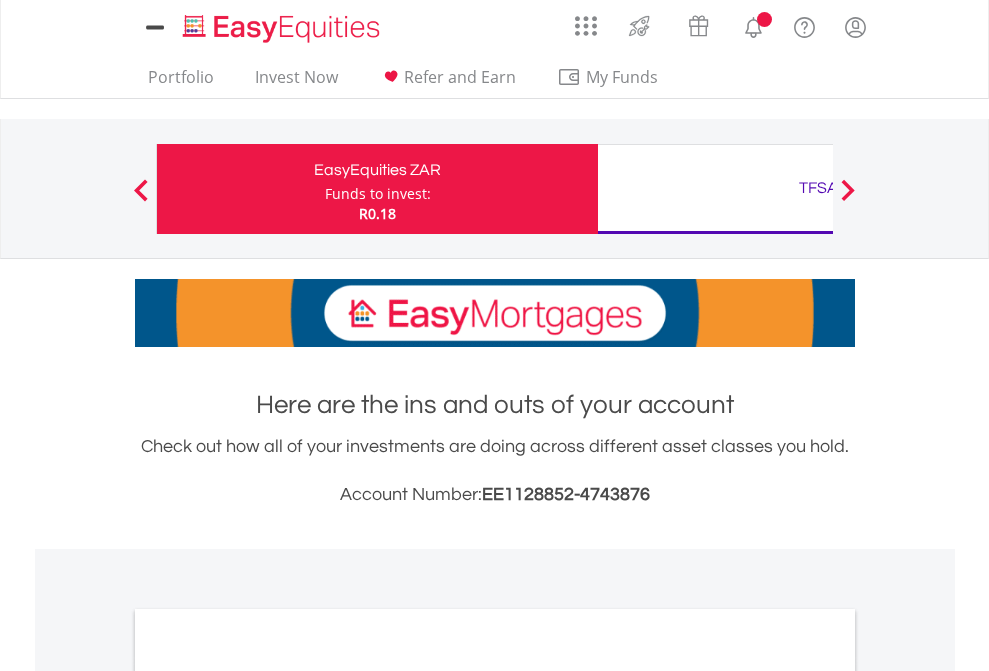scroll, scrollTop: 0, scrollLeft: 0, axis: both 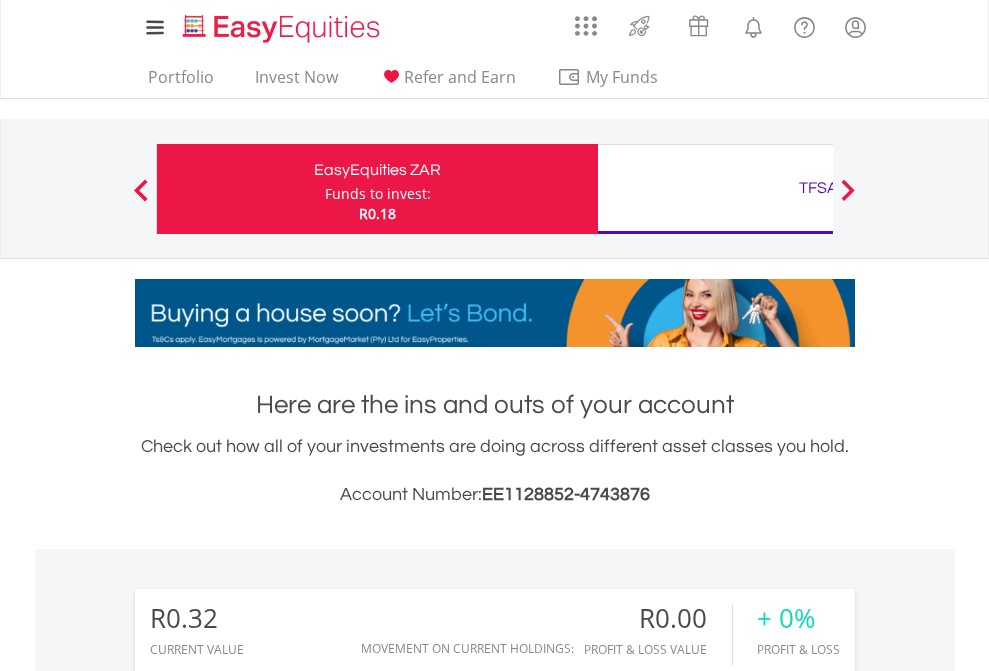 click on "Funds to invest:" at bounding box center [378, 194] 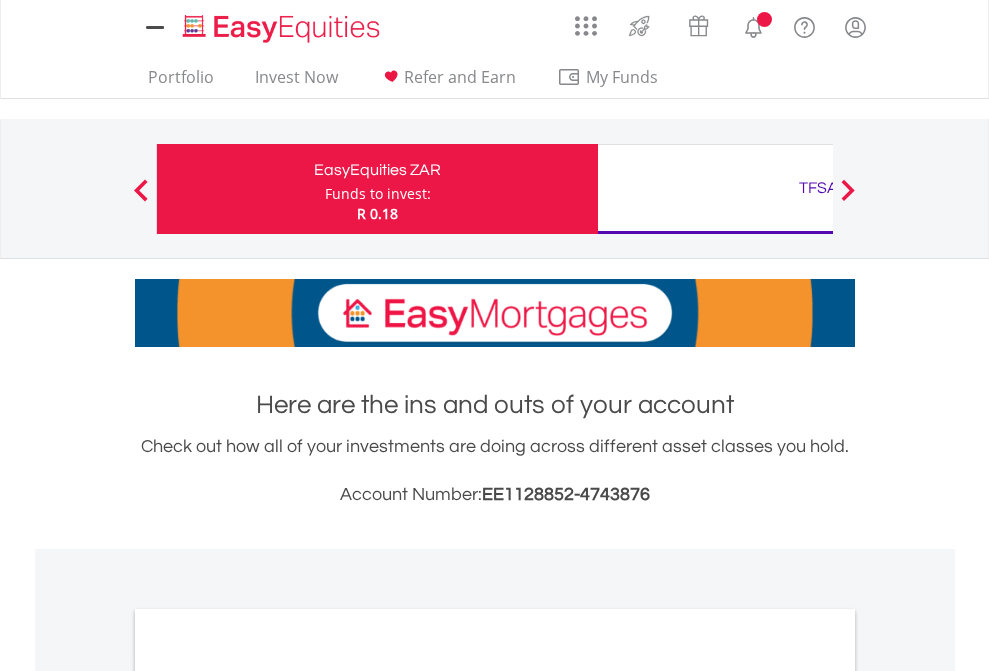 scroll, scrollTop: 0, scrollLeft: 0, axis: both 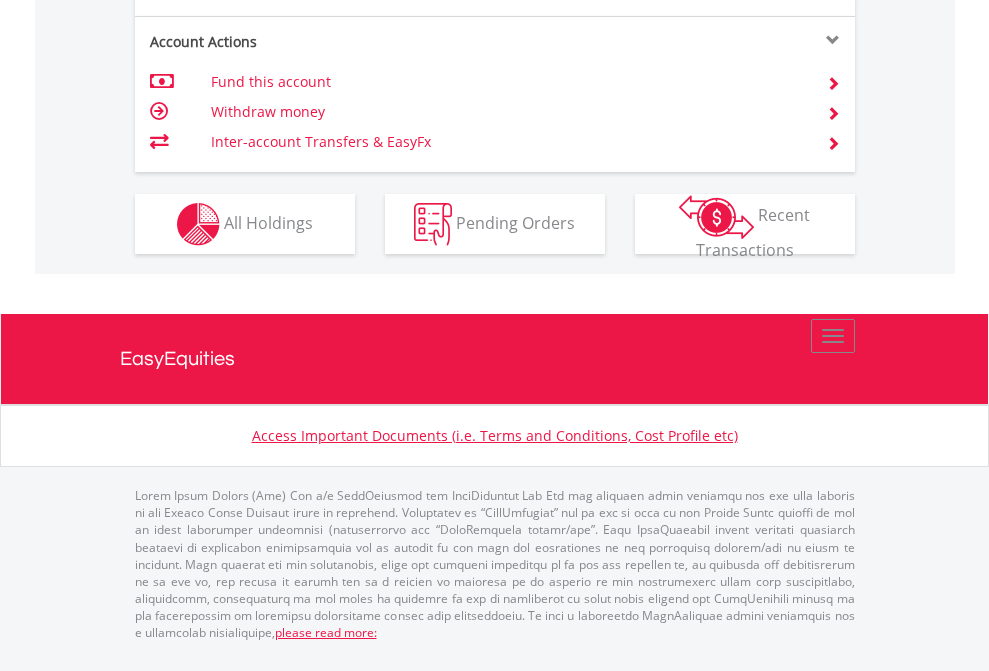click on "Investment types" at bounding box center (706, -337) 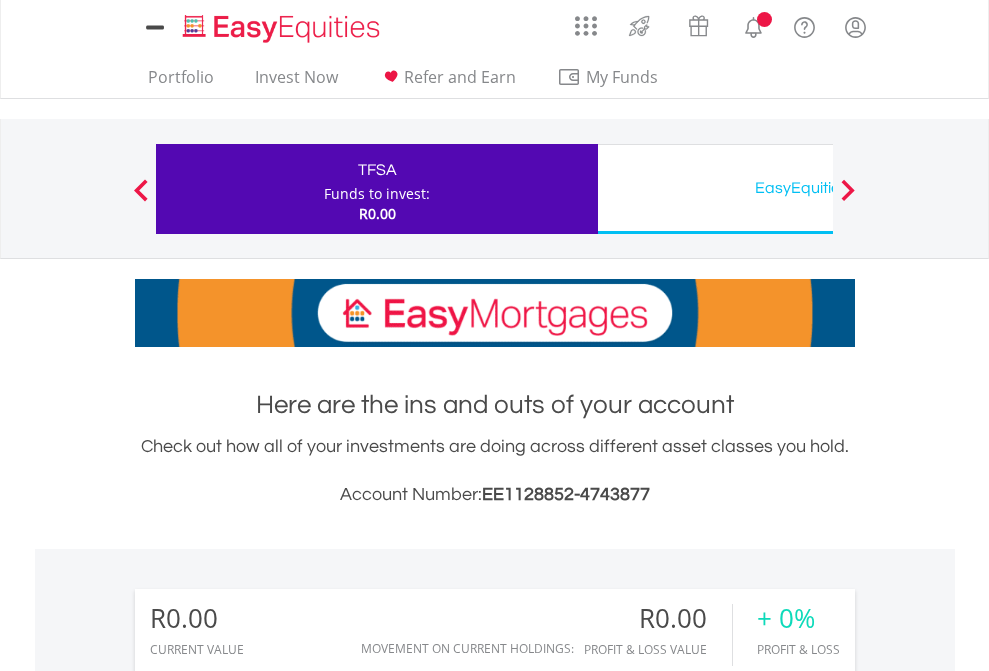scroll, scrollTop: 0, scrollLeft: 0, axis: both 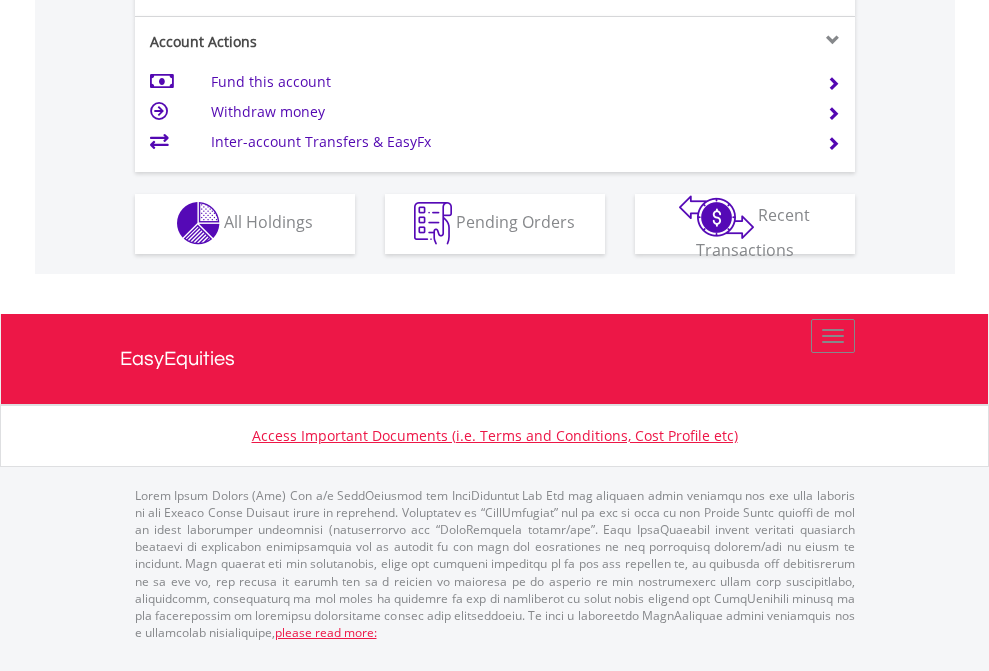 click on "Investment types" at bounding box center [706, -353] 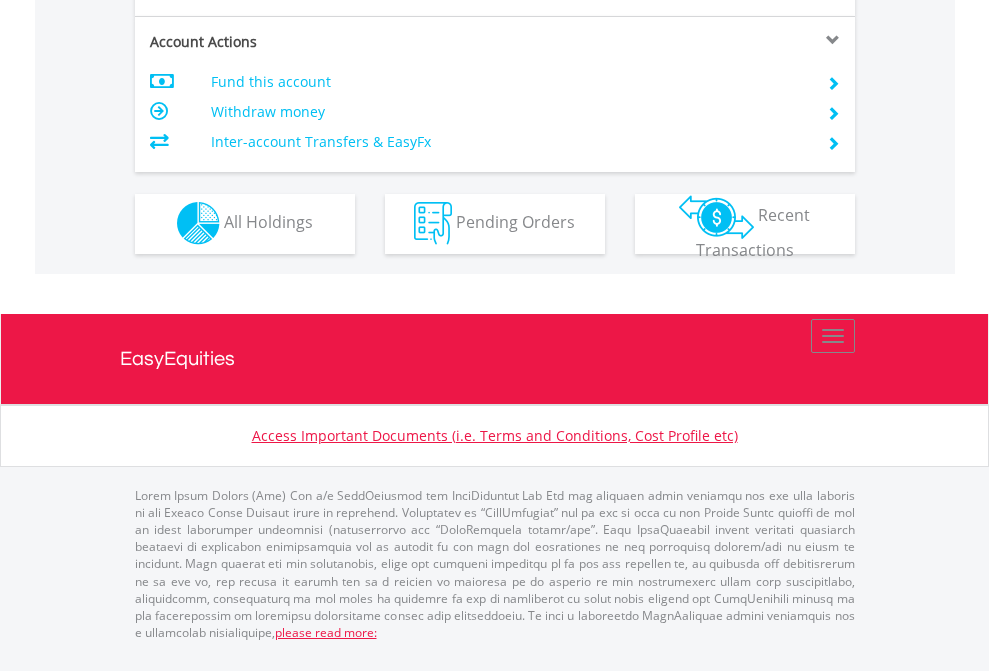 scroll, scrollTop: 1870, scrollLeft: 0, axis: vertical 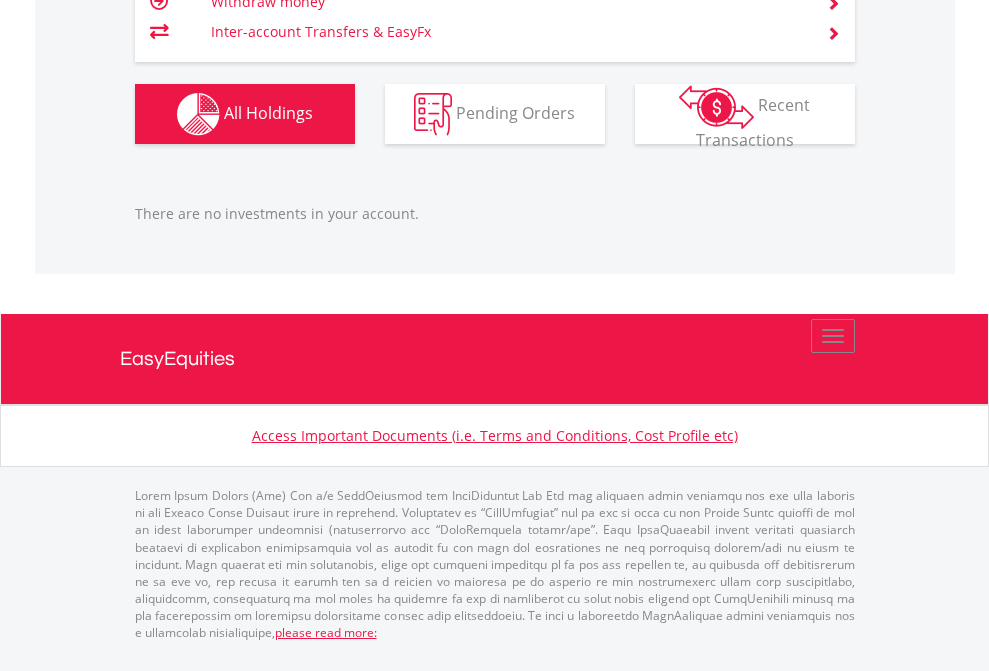 click on "TFSA" at bounding box center (818, -1206) 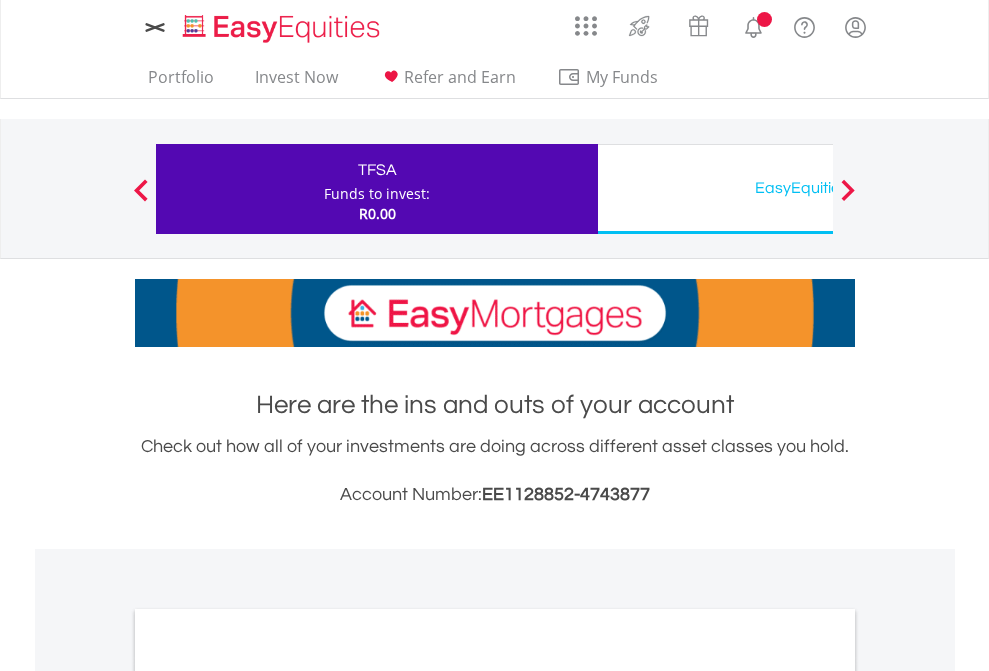 scroll, scrollTop: 0, scrollLeft: 0, axis: both 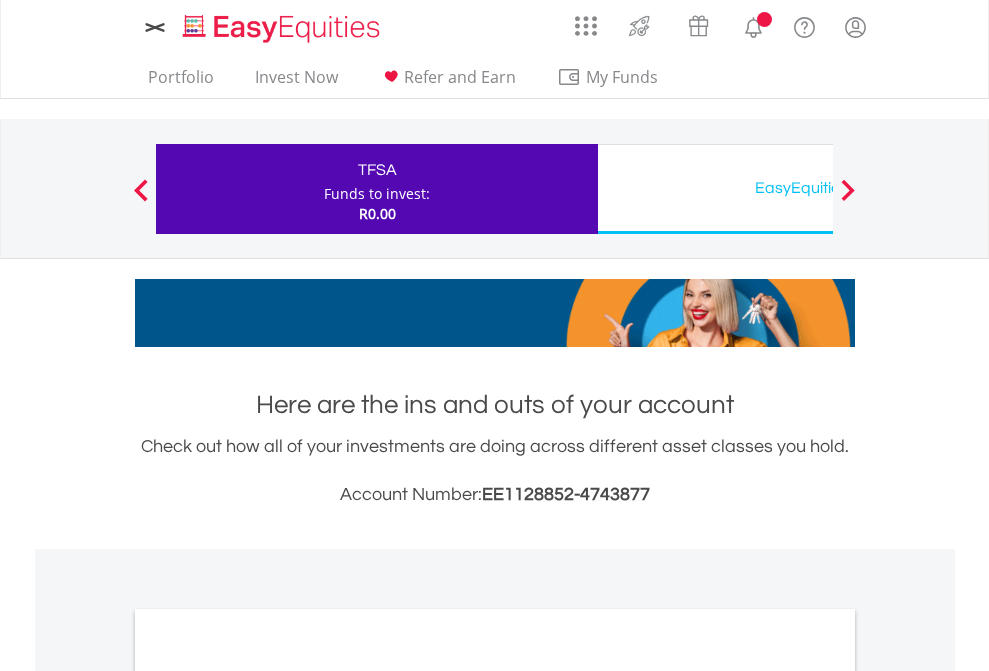 click on "All Holdings" at bounding box center [268, 1096] 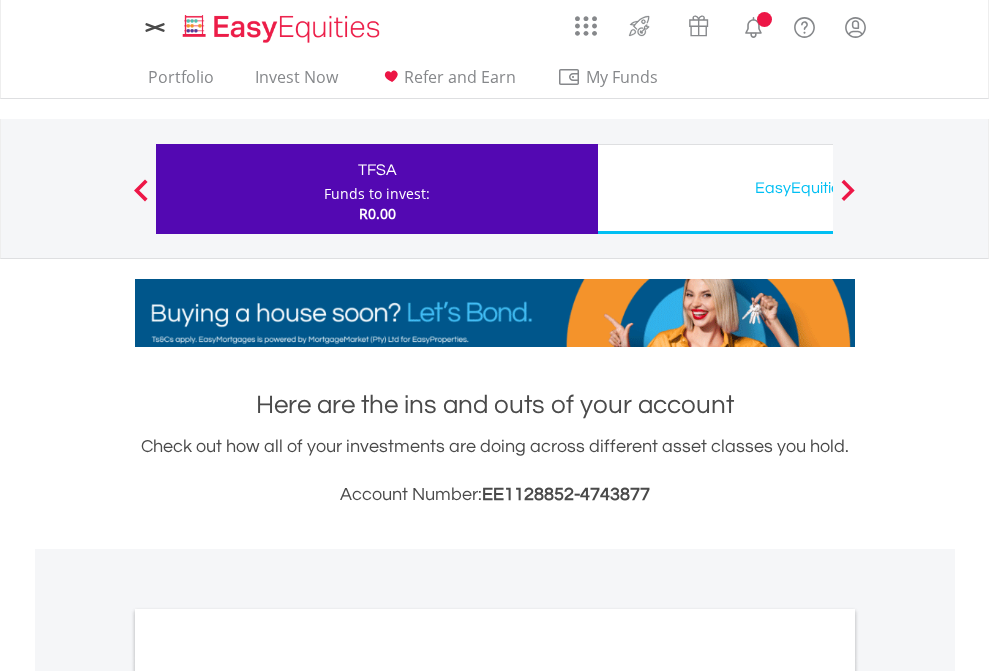 scroll, scrollTop: 1202, scrollLeft: 0, axis: vertical 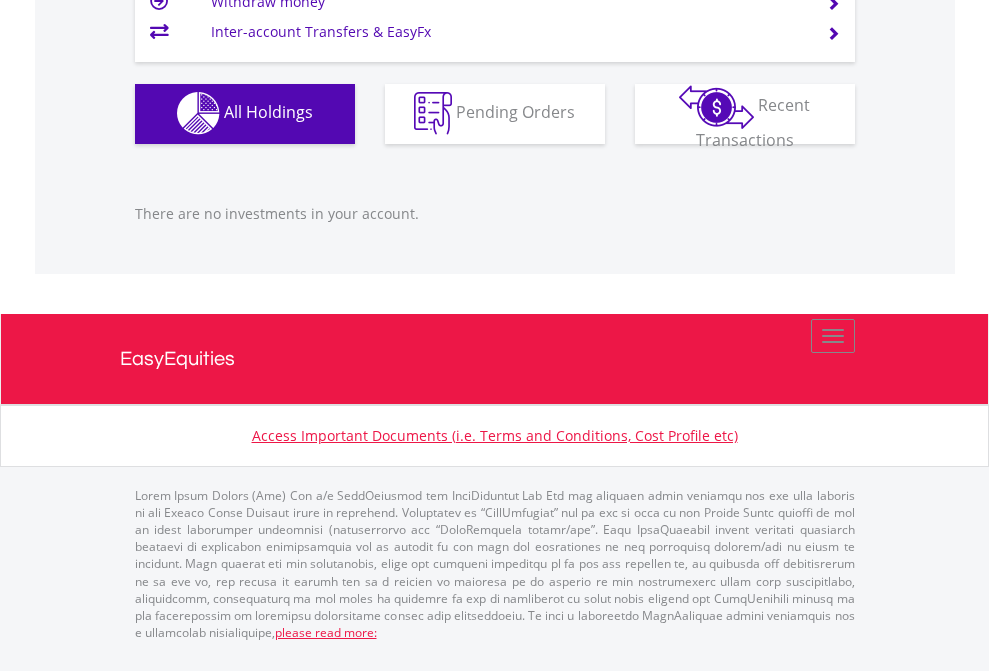 click on "EasyEquities USD" at bounding box center (818, -1142) 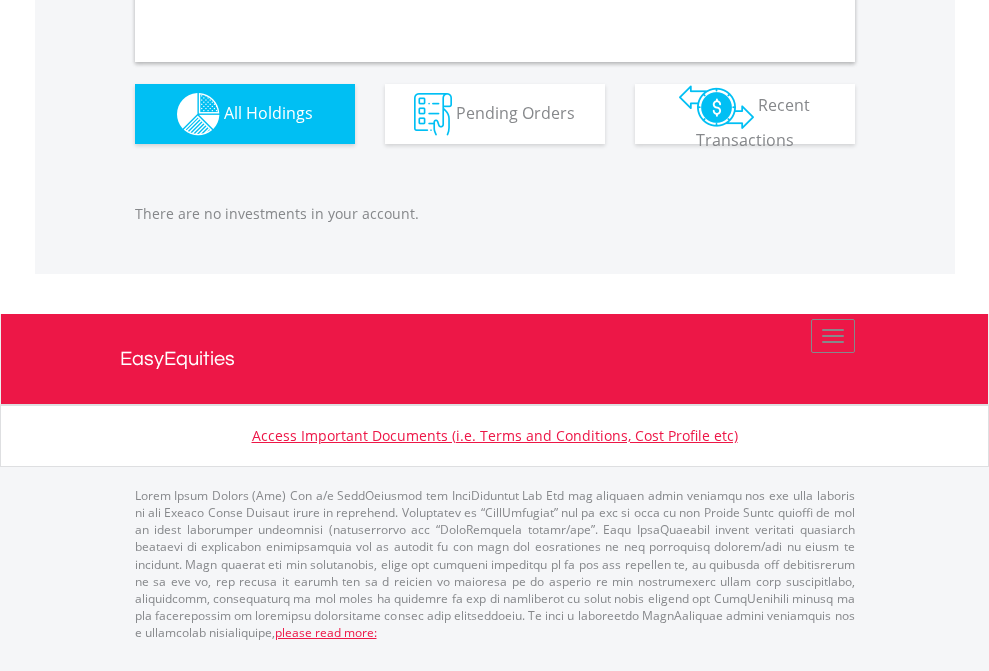 scroll, scrollTop: 1980, scrollLeft: 0, axis: vertical 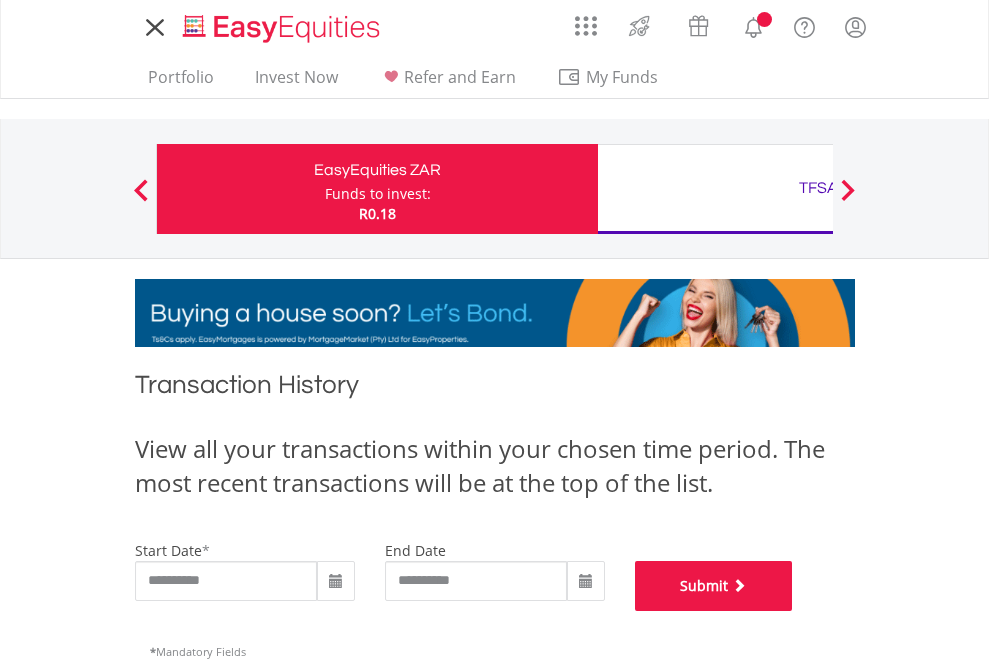 click on "Submit" at bounding box center [714, 586] 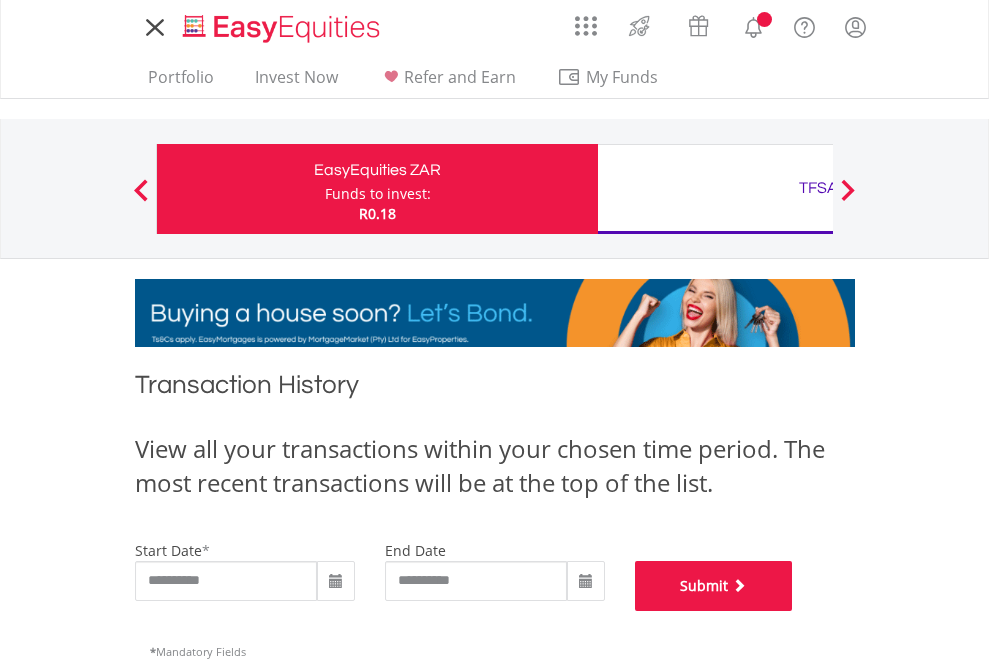 scroll, scrollTop: 811, scrollLeft: 0, axis: vertical 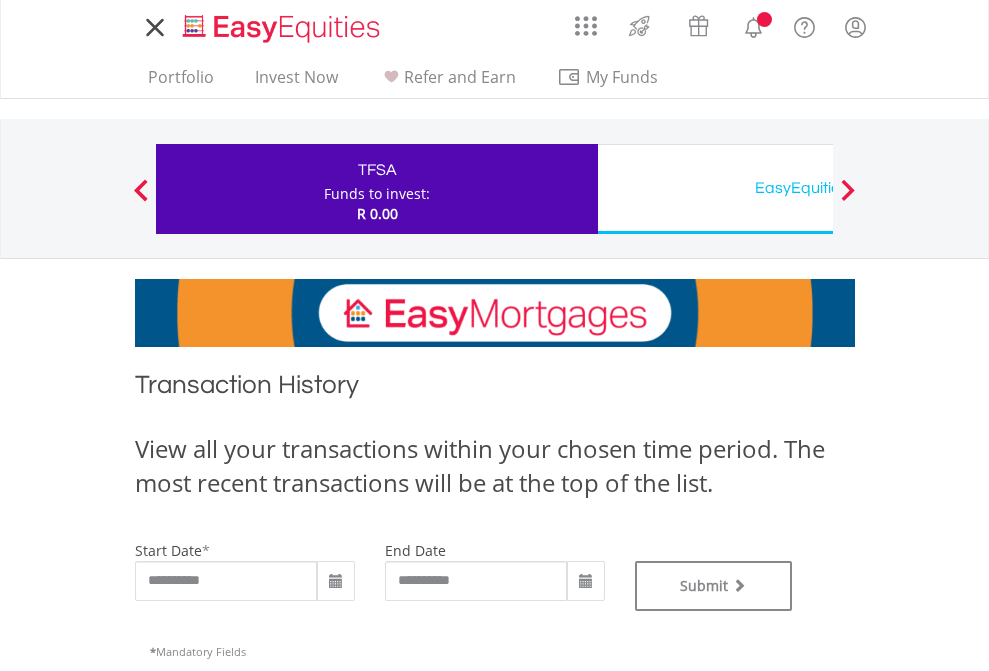 type on "**********" 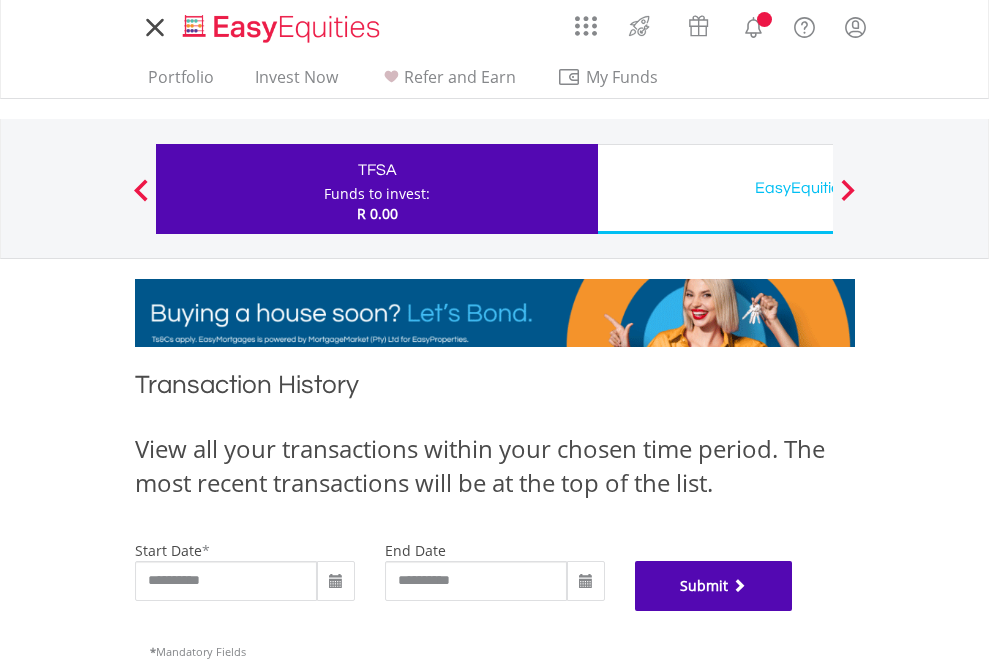 click on "Submit" at bounding box center (714, 586) 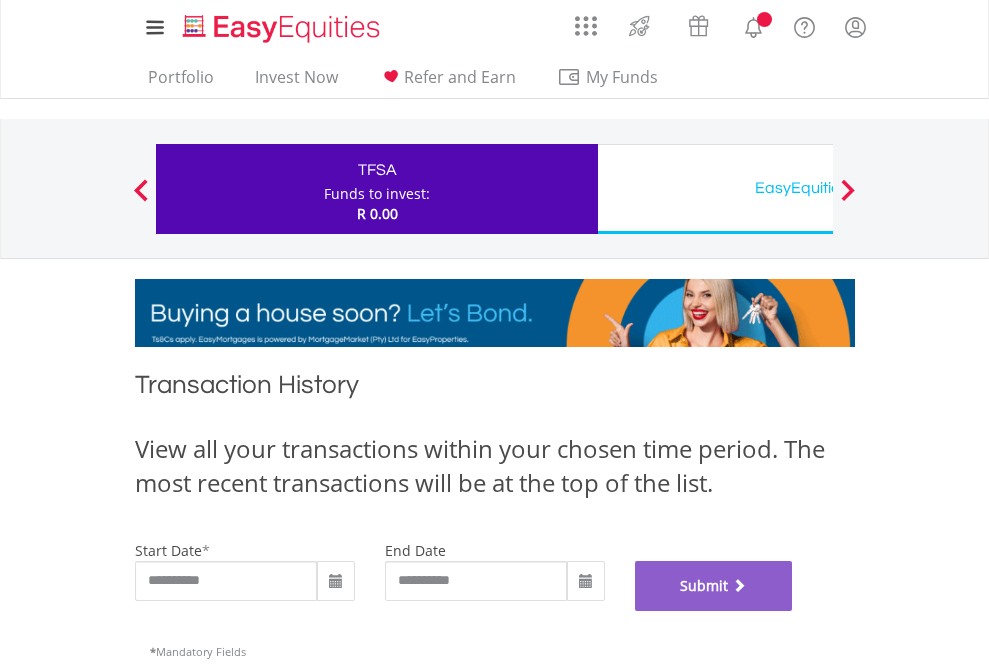 scroll, scrollTop: 811, scrollLeft: 0, axis: vertical 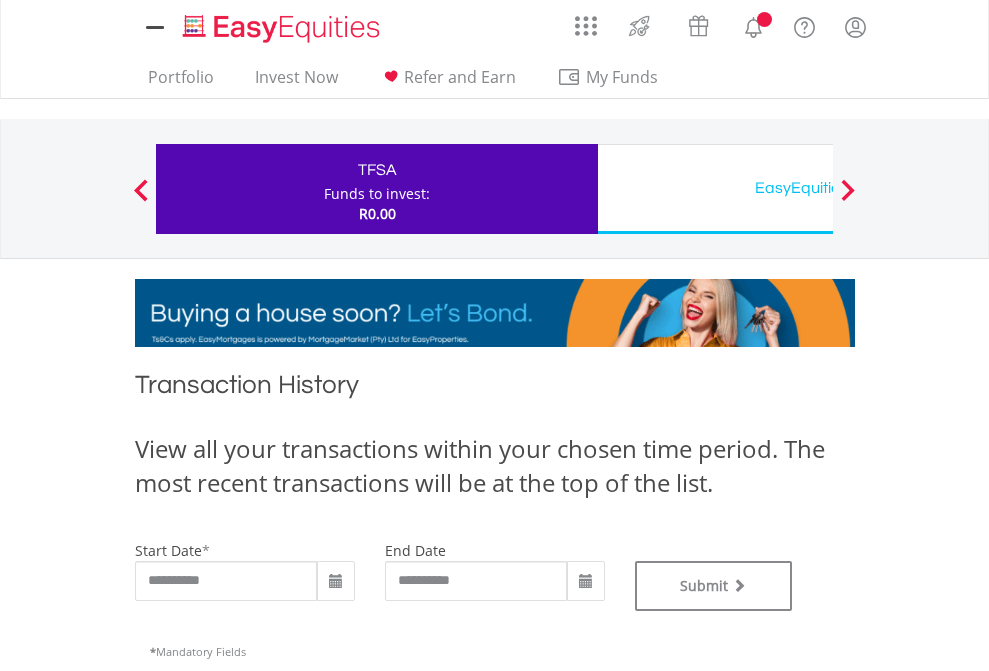 click on "EasyEquities USD" at bounding box center [818, 188] 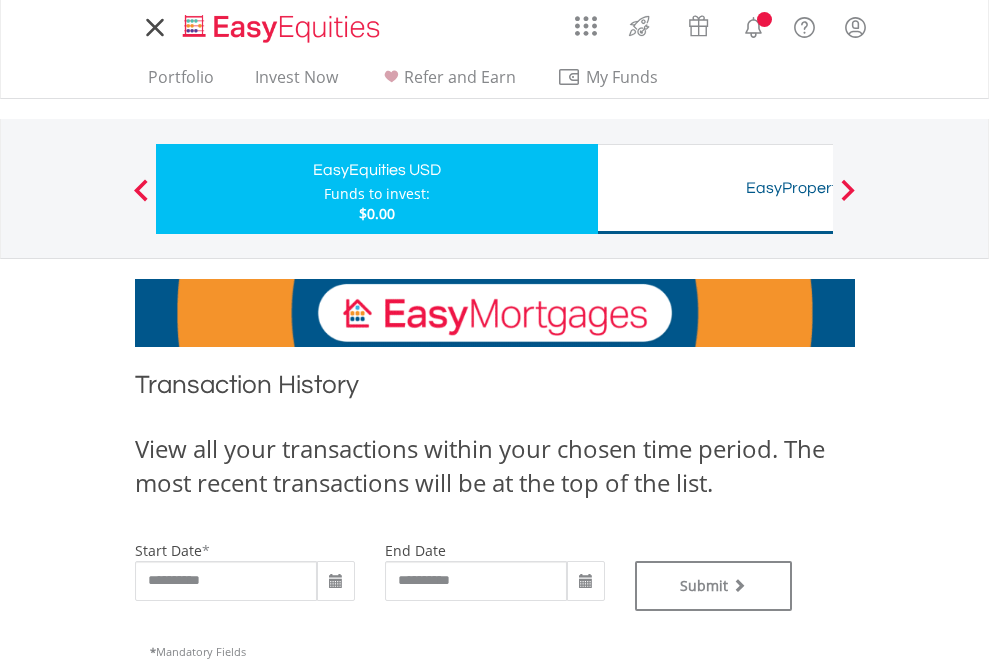 type on "**********" 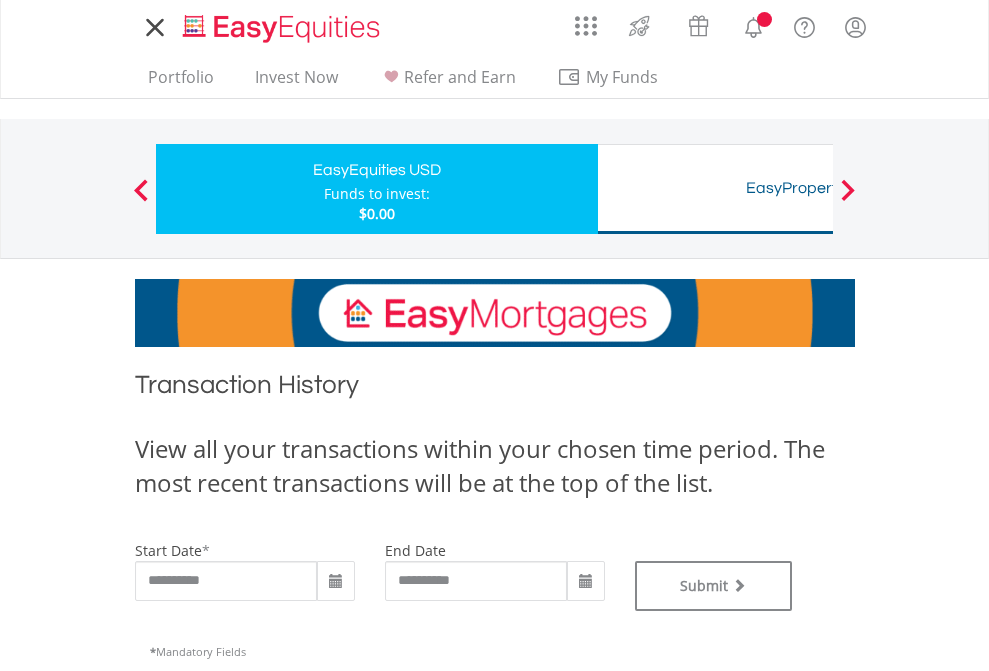 scroll, scrollTop: 0, scrollLeft: 0, axis: both 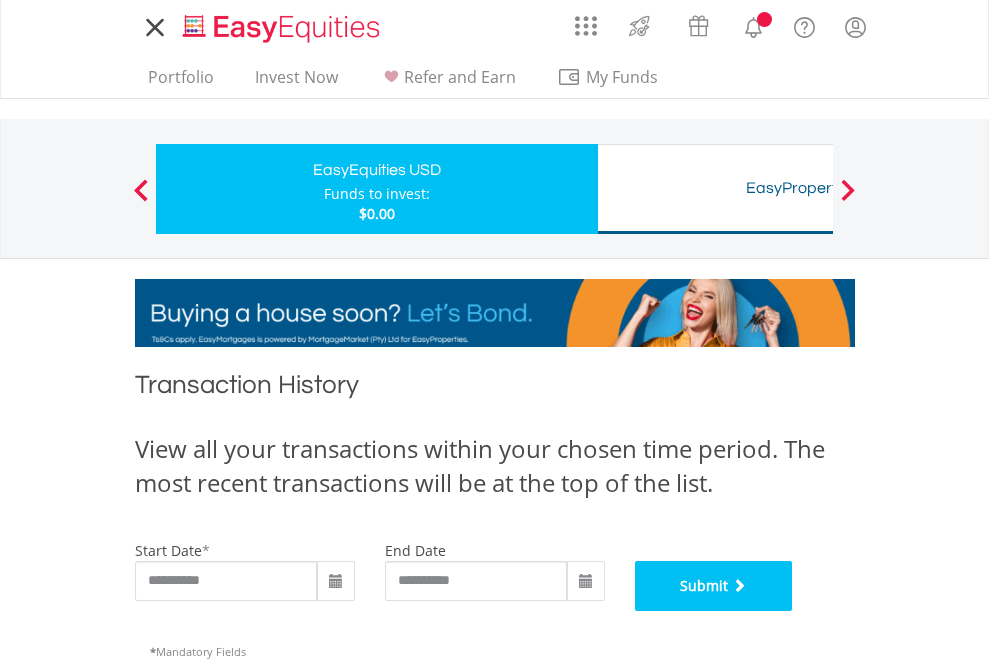click on "Submit" at bounding box center [714, 586] 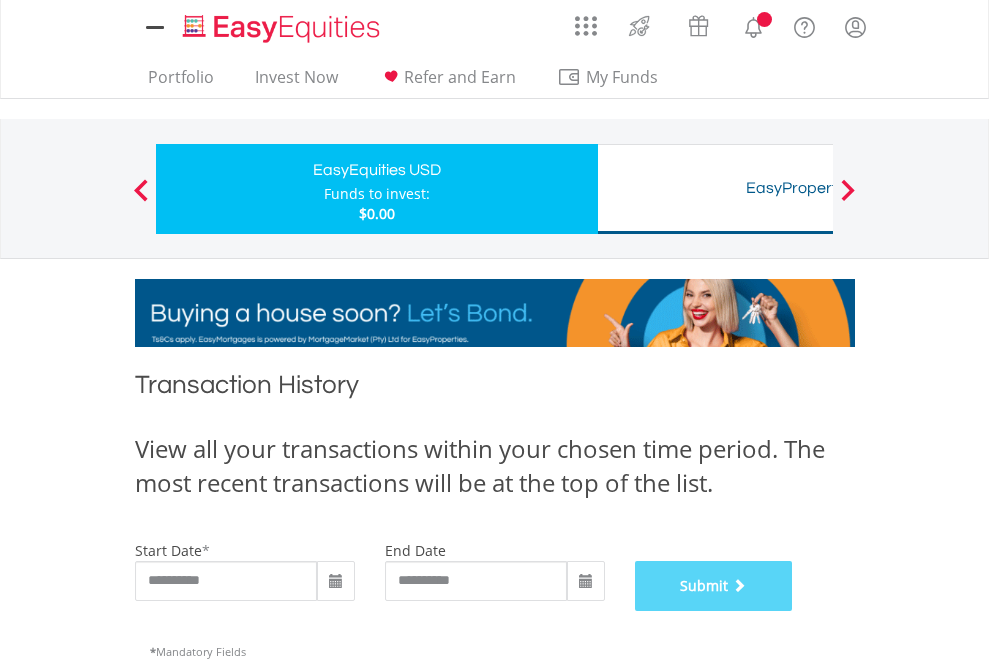 scroll, scrollTop: 811, scrollLeft: 0, axis: vertical 